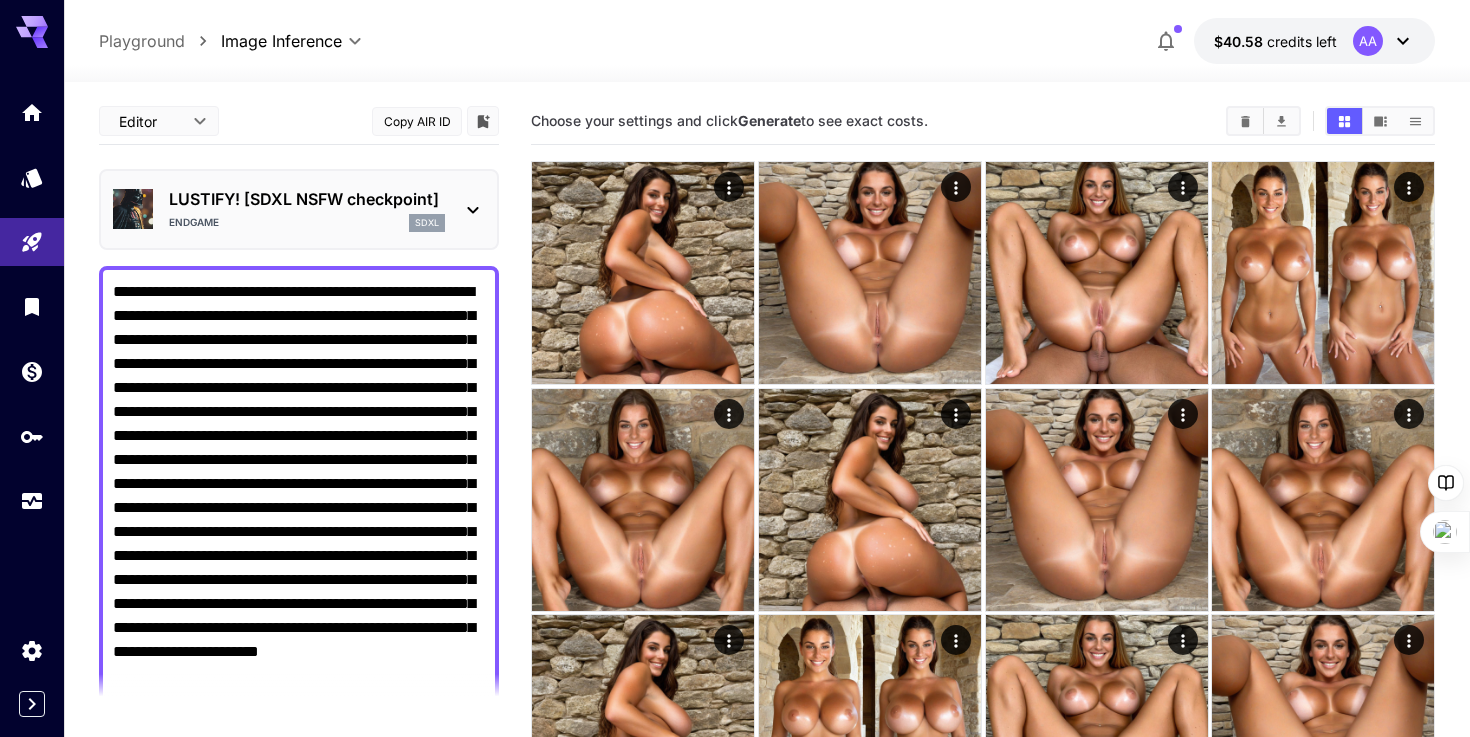 scroll, scrollTop: 0, scrollLeft: 0, axis: both 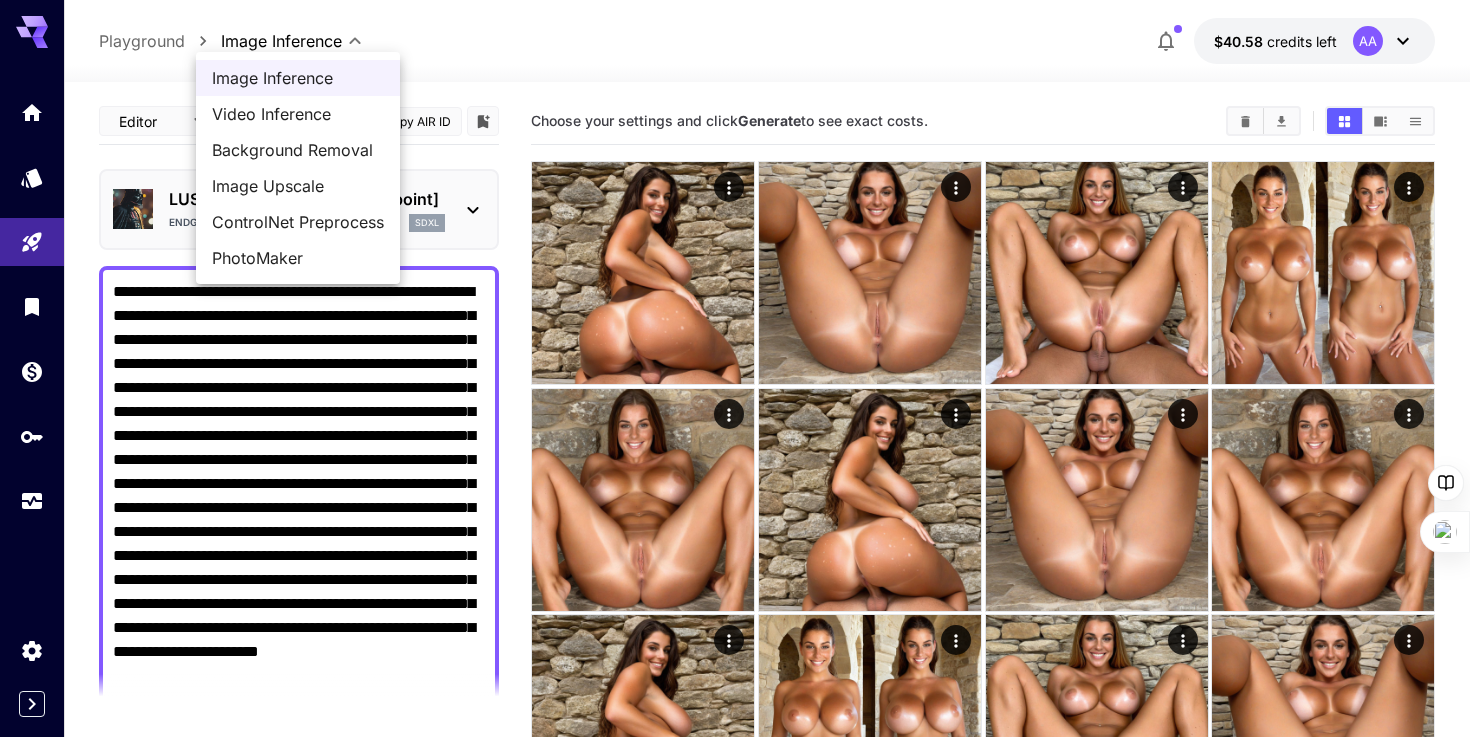 click on "**********" at bounding box center (735, 2603) 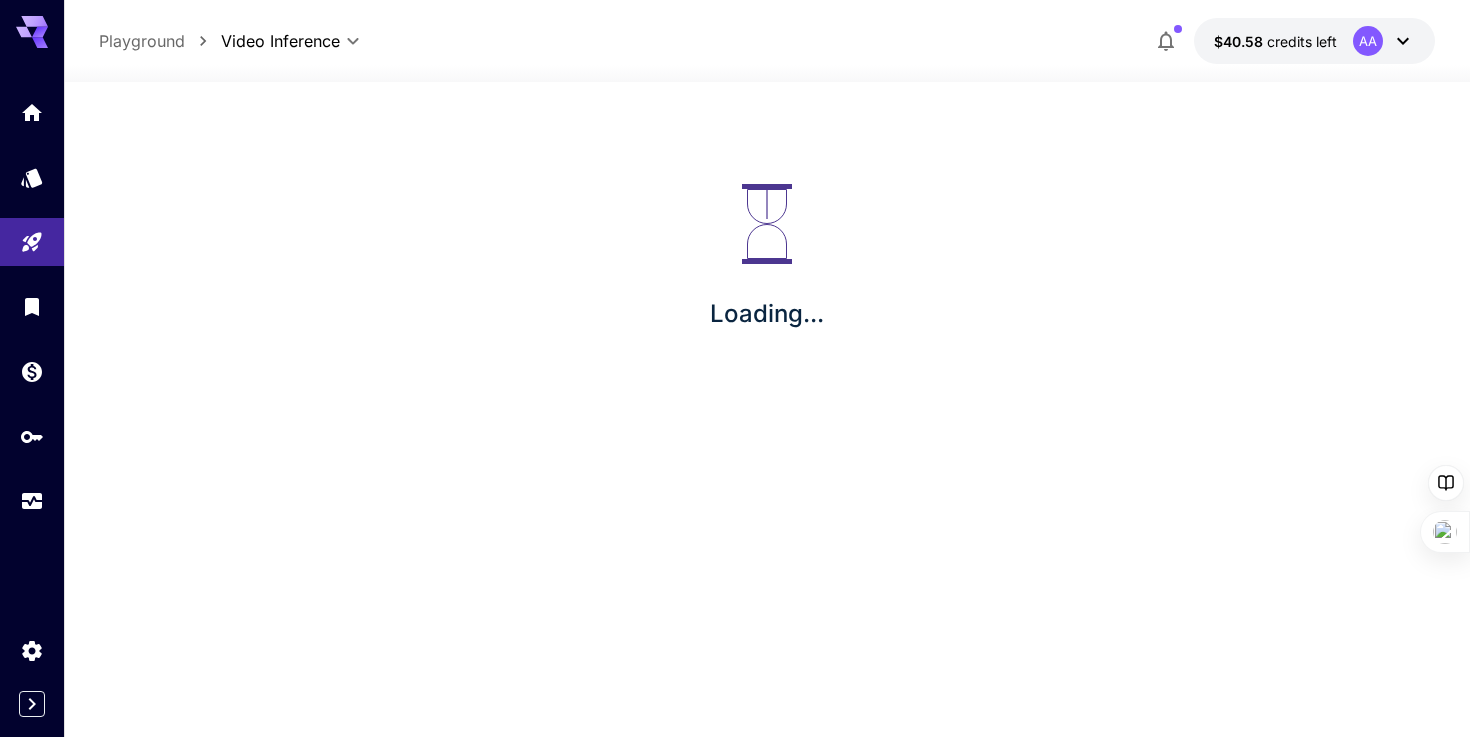 click on "**********" at bounding box center [735, 368] 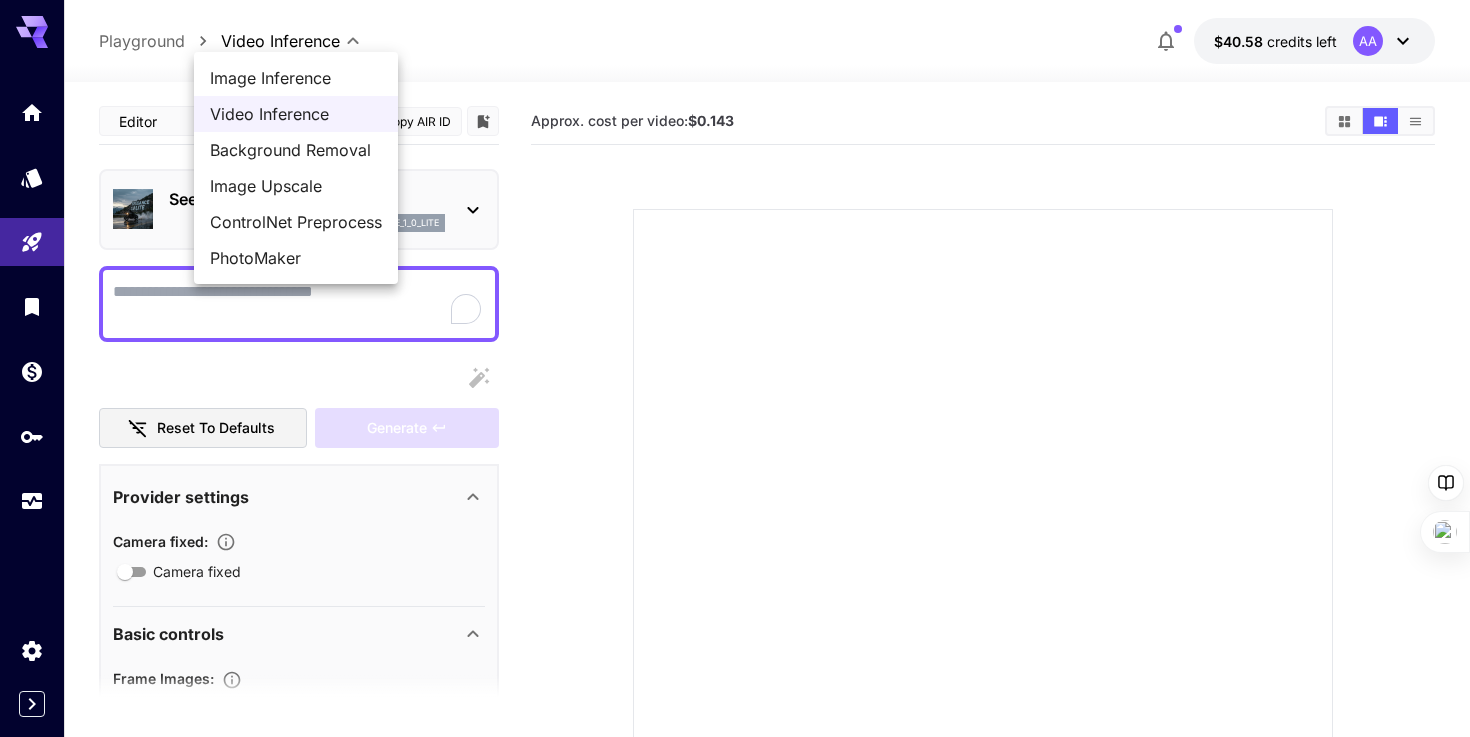 click at bounding box center [735, 368] 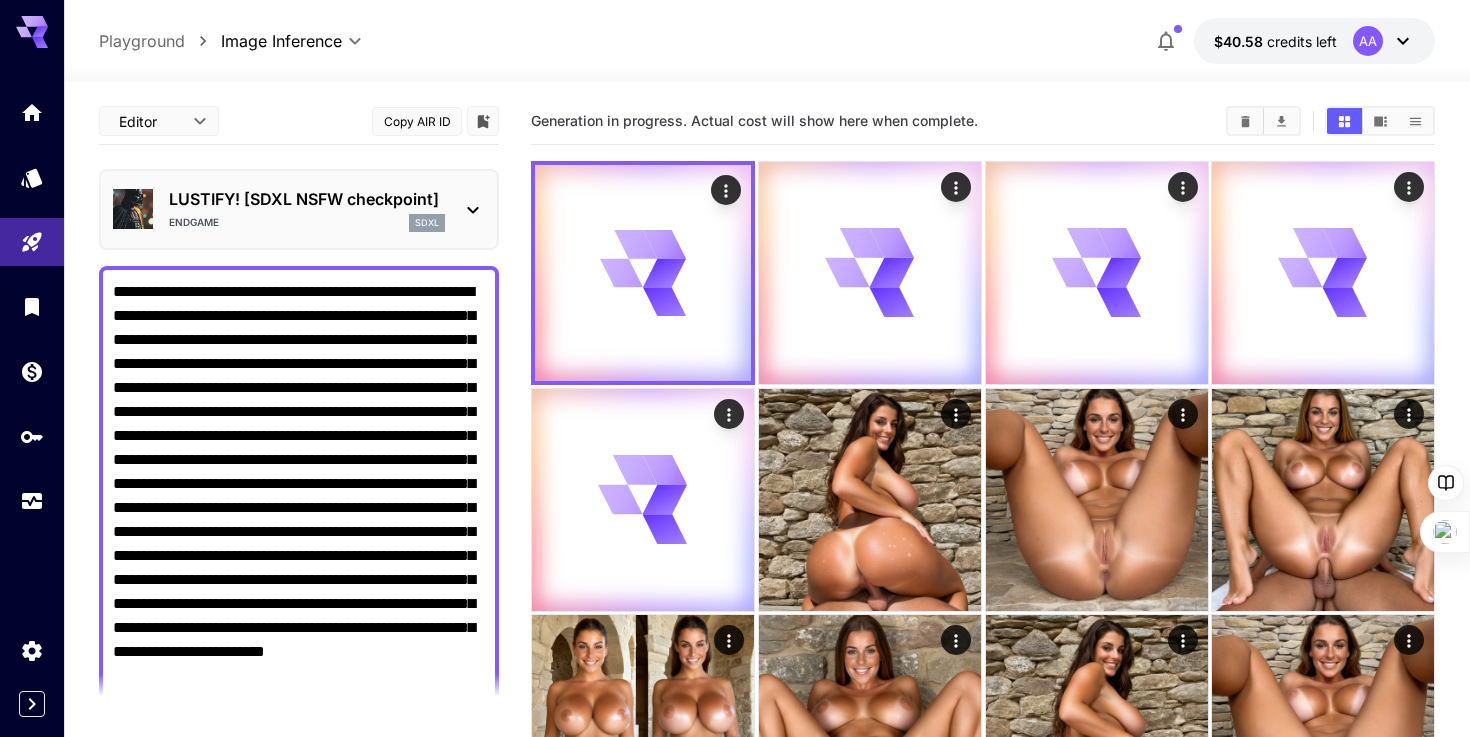 scroll, scrollTop: 0, scrollLeft: 0, axis: both 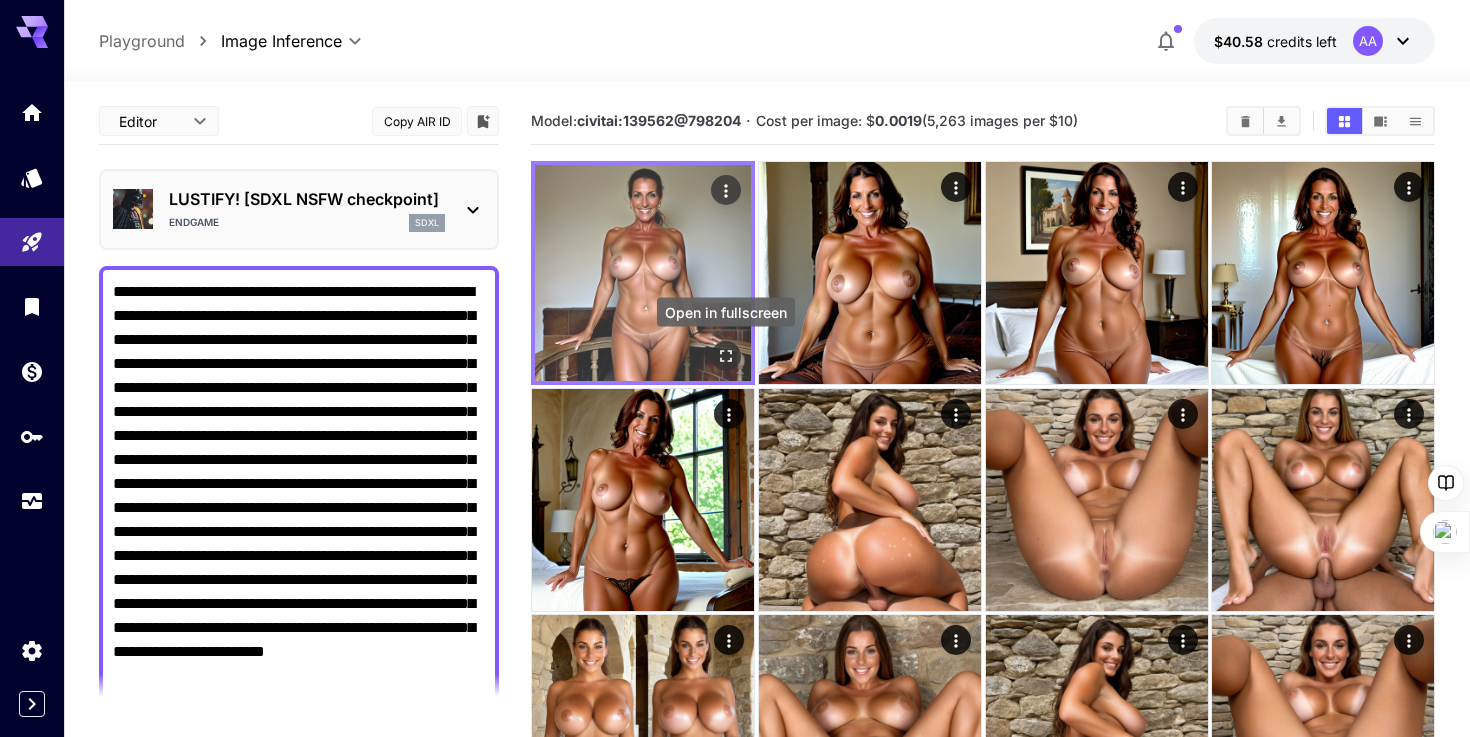 click 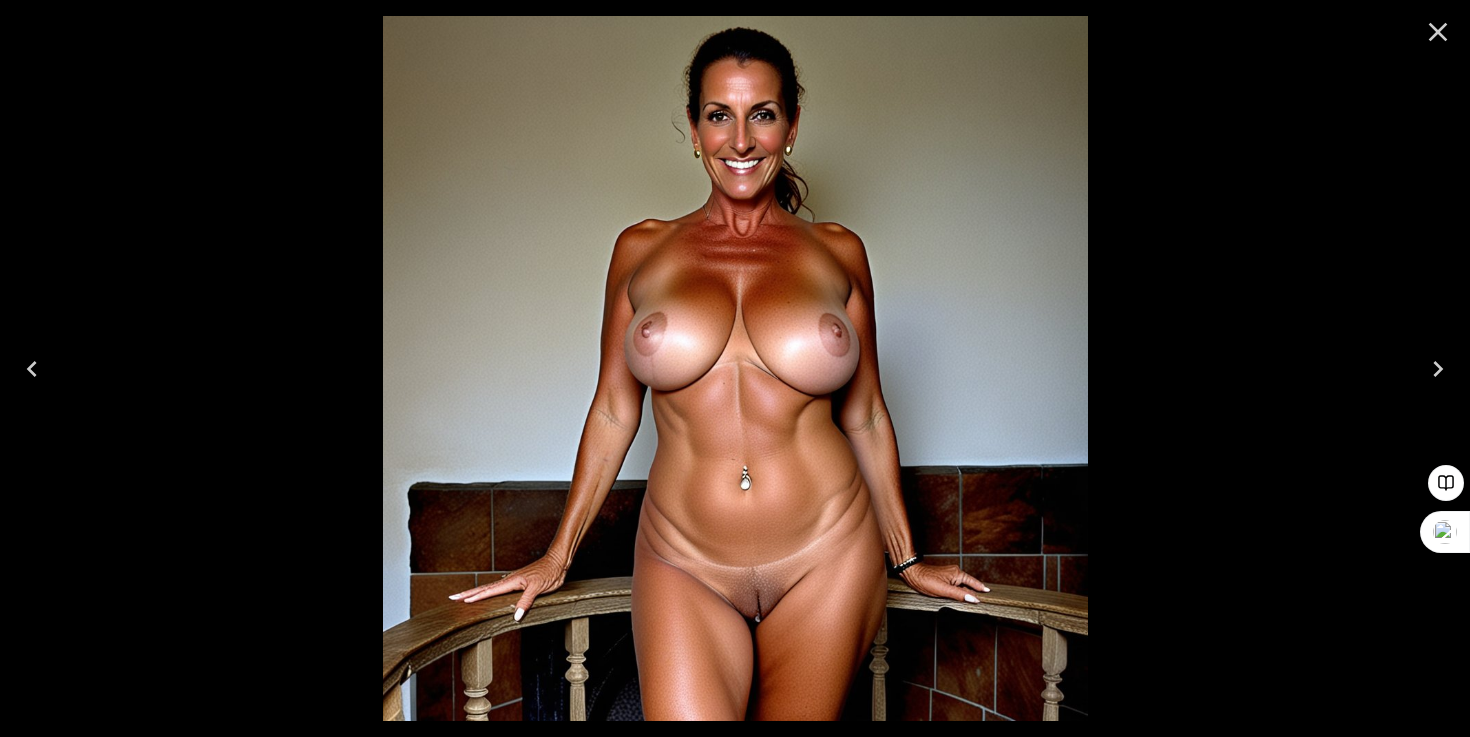 click 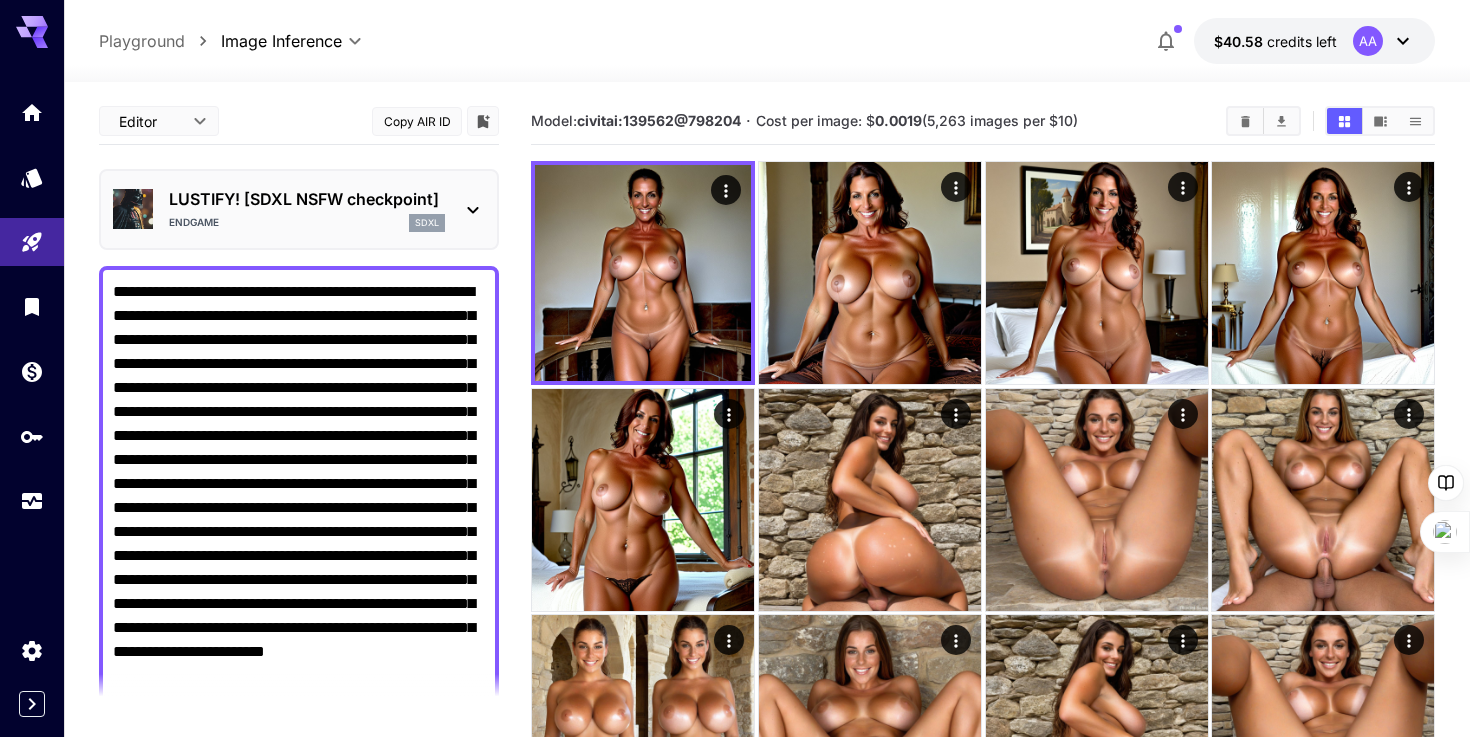 click on "**********" at bounding box center [735, 2716] 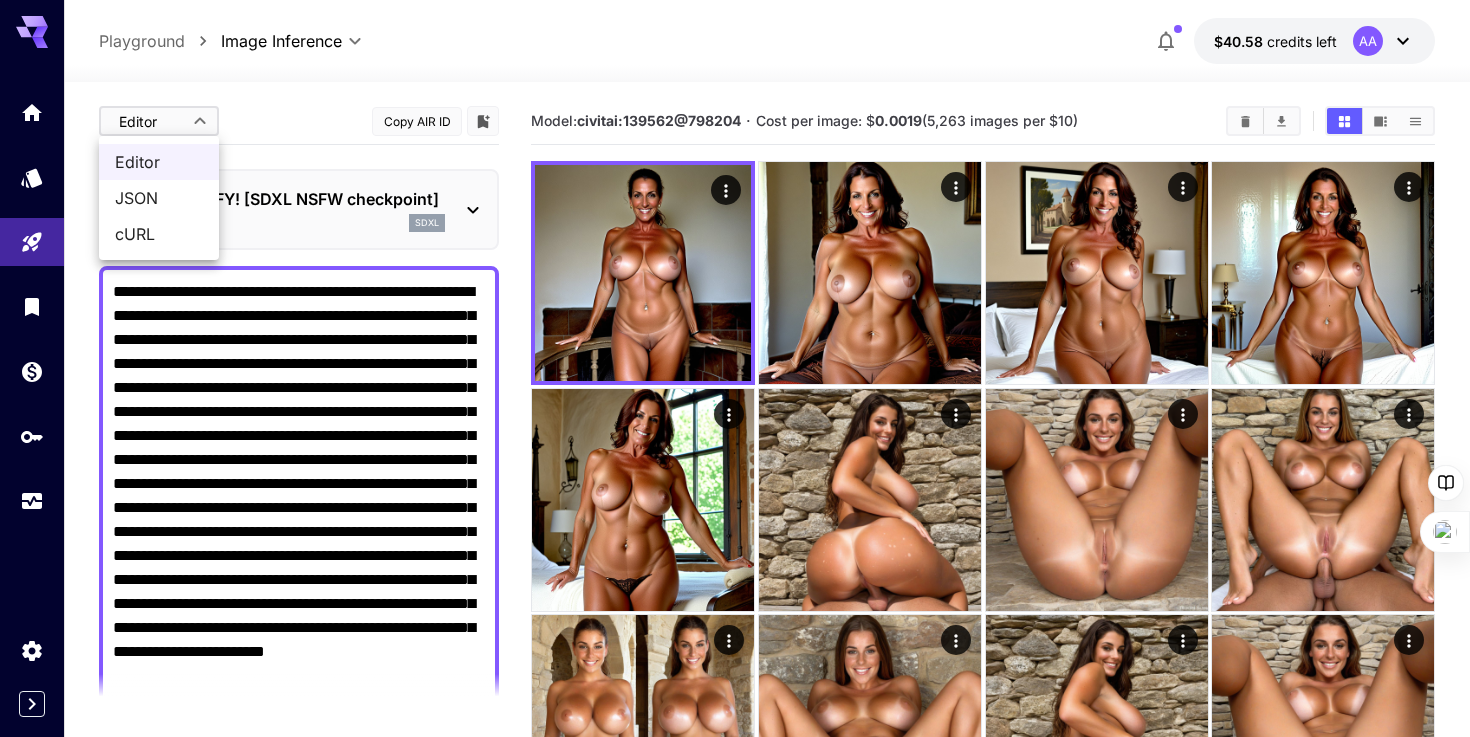 click at bounding box center [735, 368] 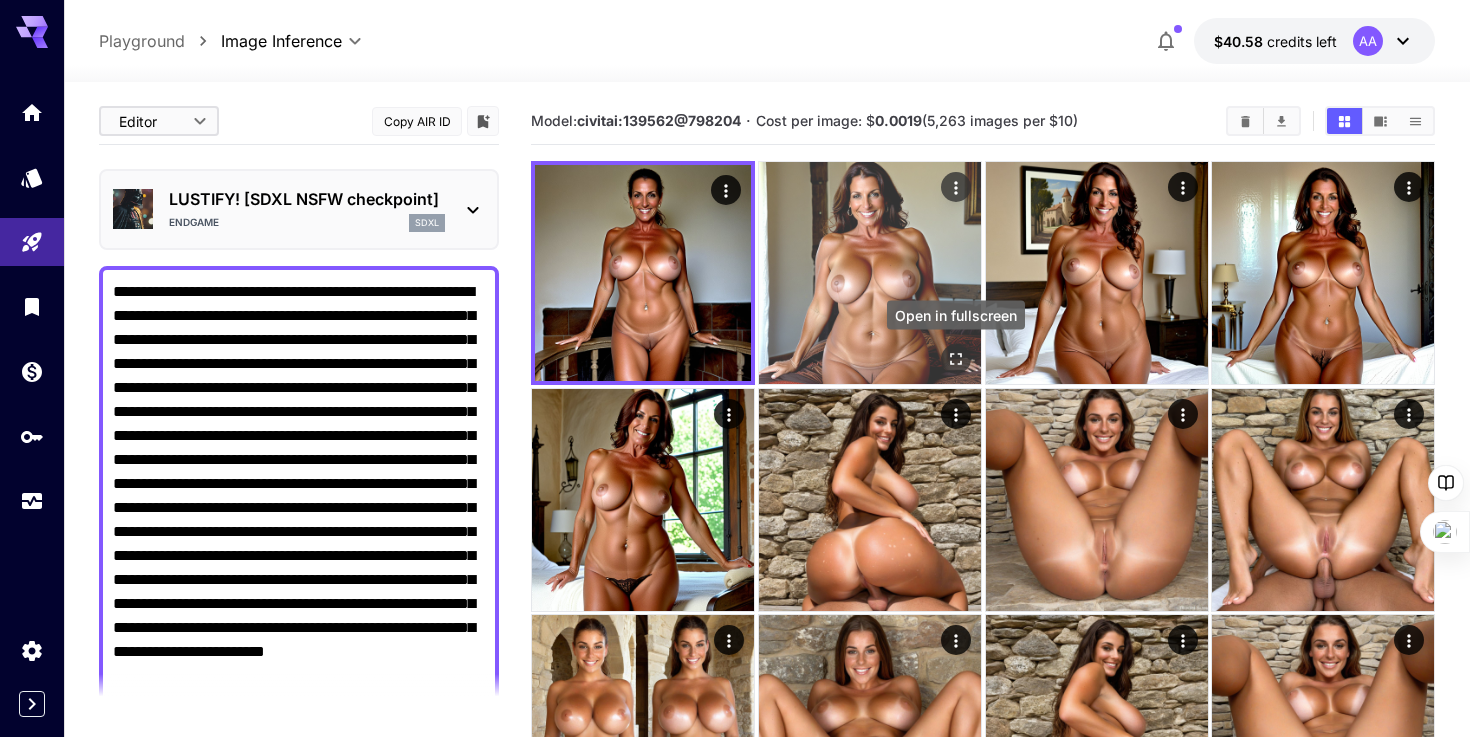 click 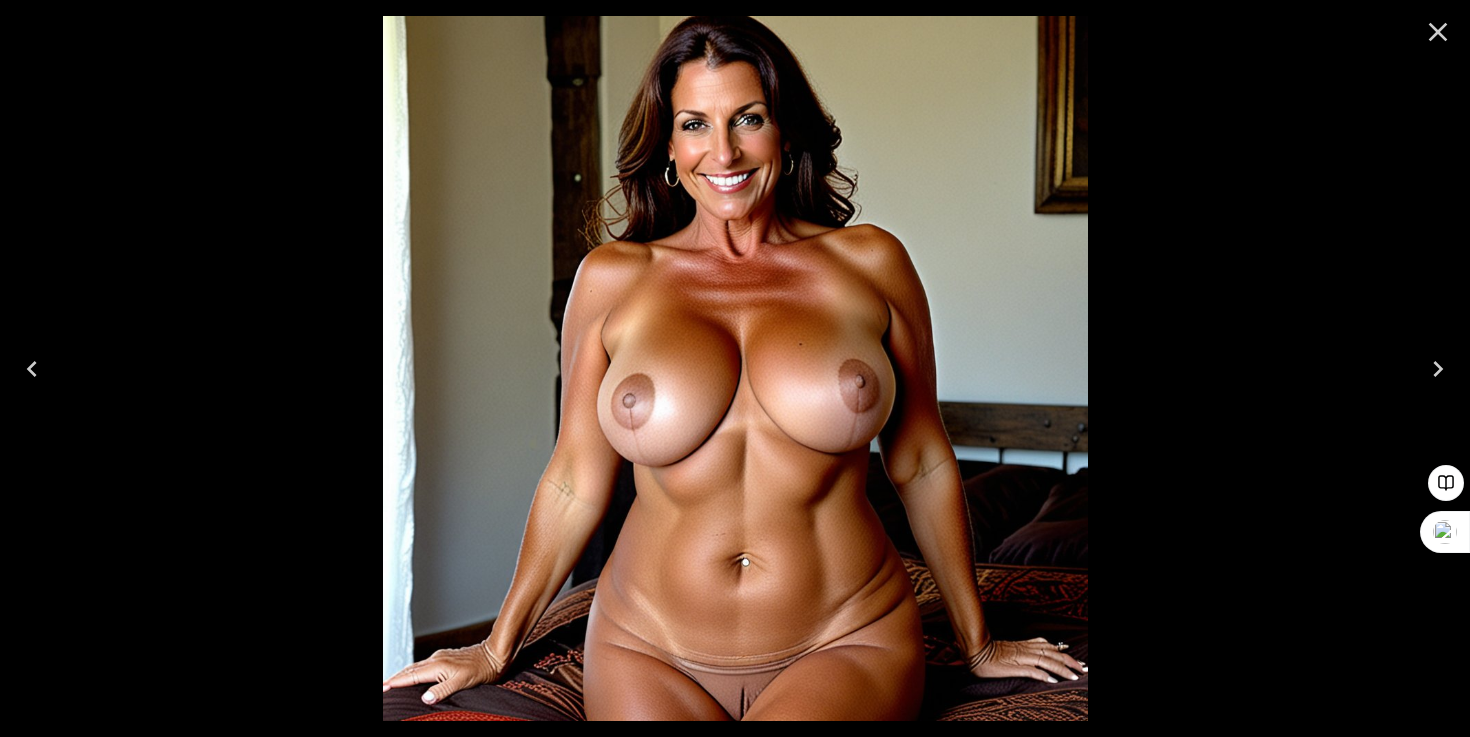 click 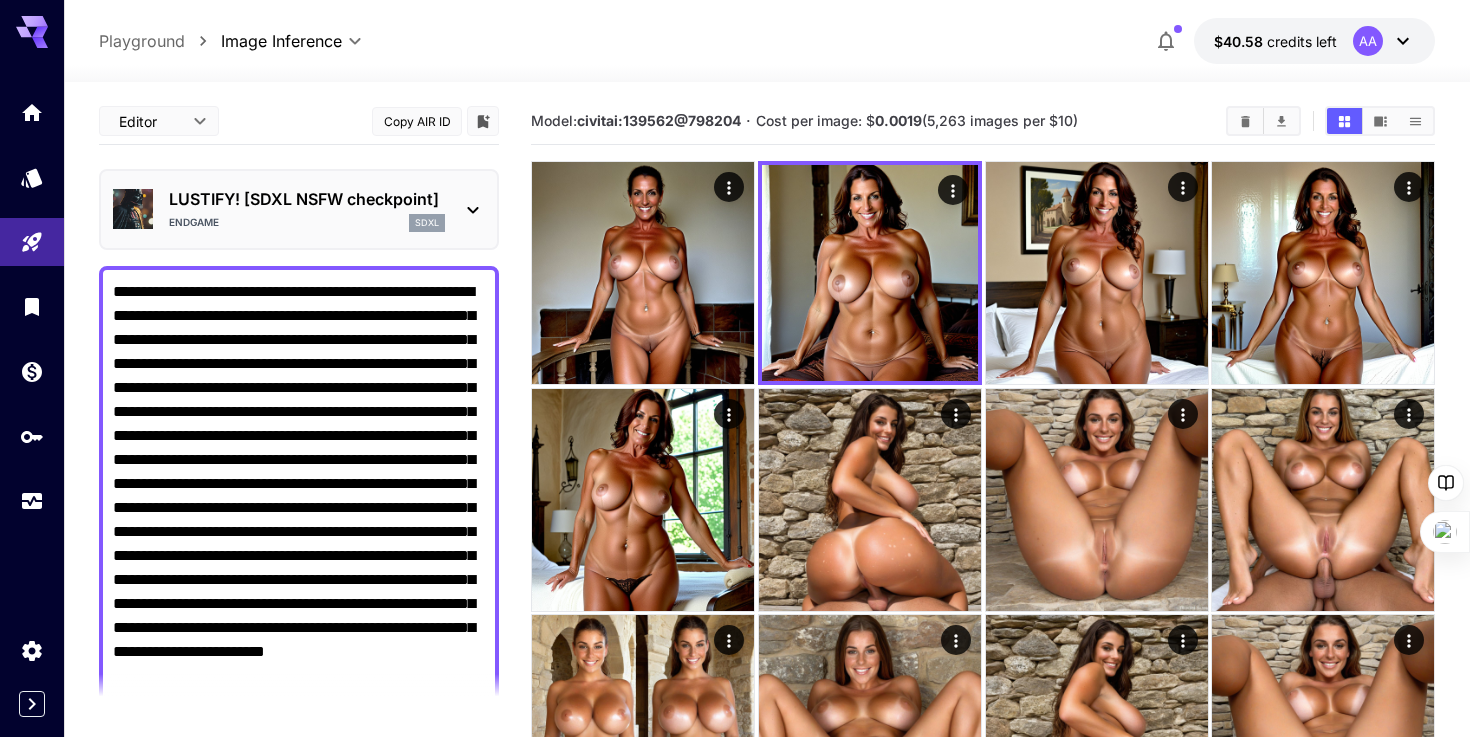 scroll, scrollTop: 110, scrollLeft: 0, axis: vertical 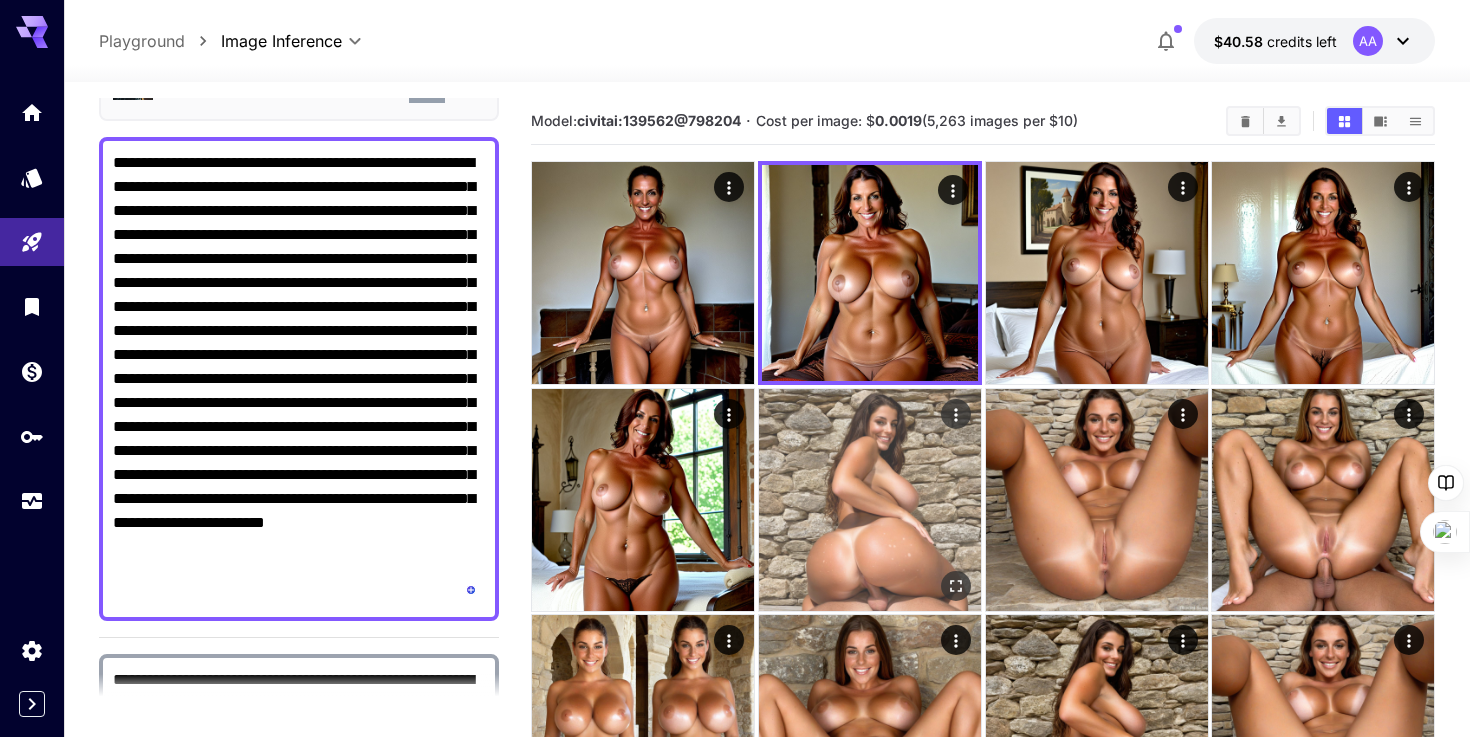 click at bounding box center [870, 500] 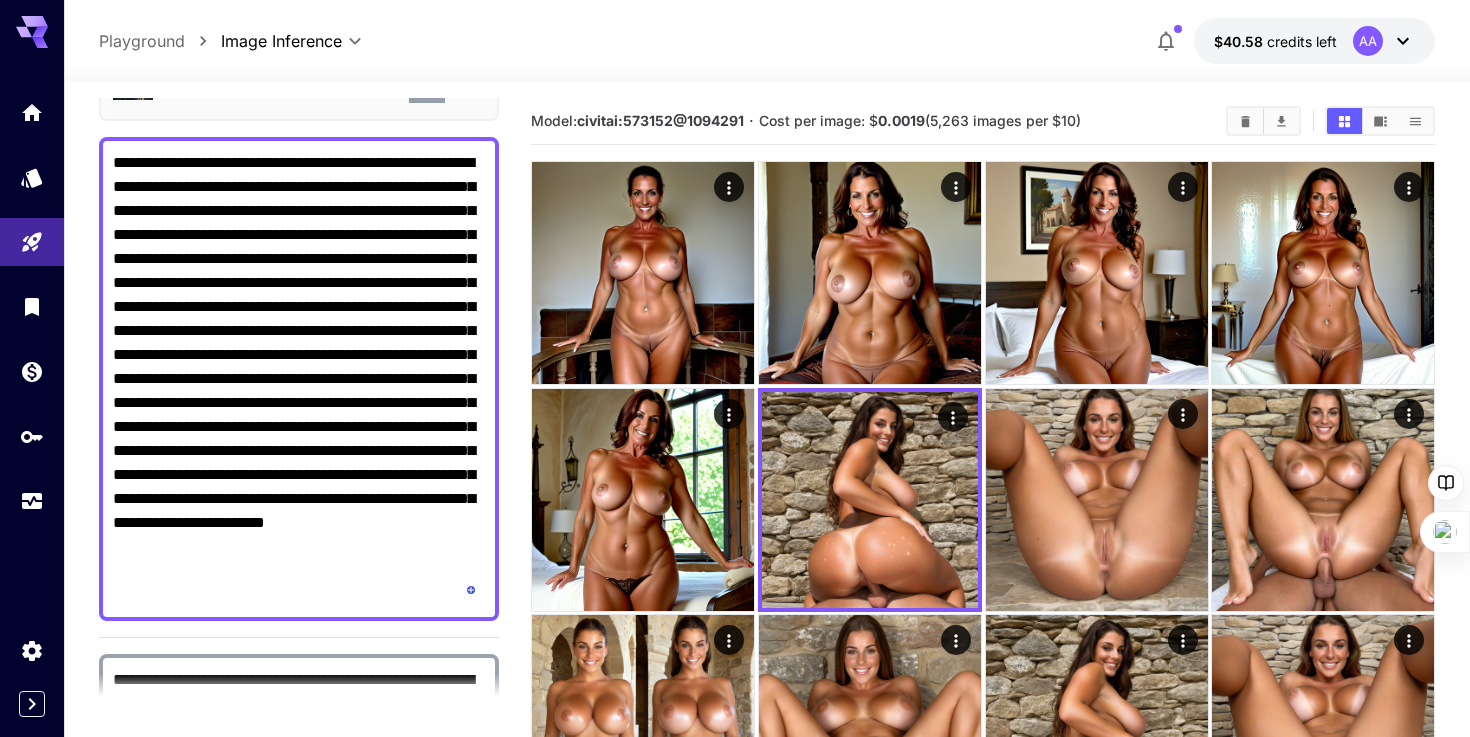 scroll, scrollTop: 0, scrollLeft: 0, axis: both 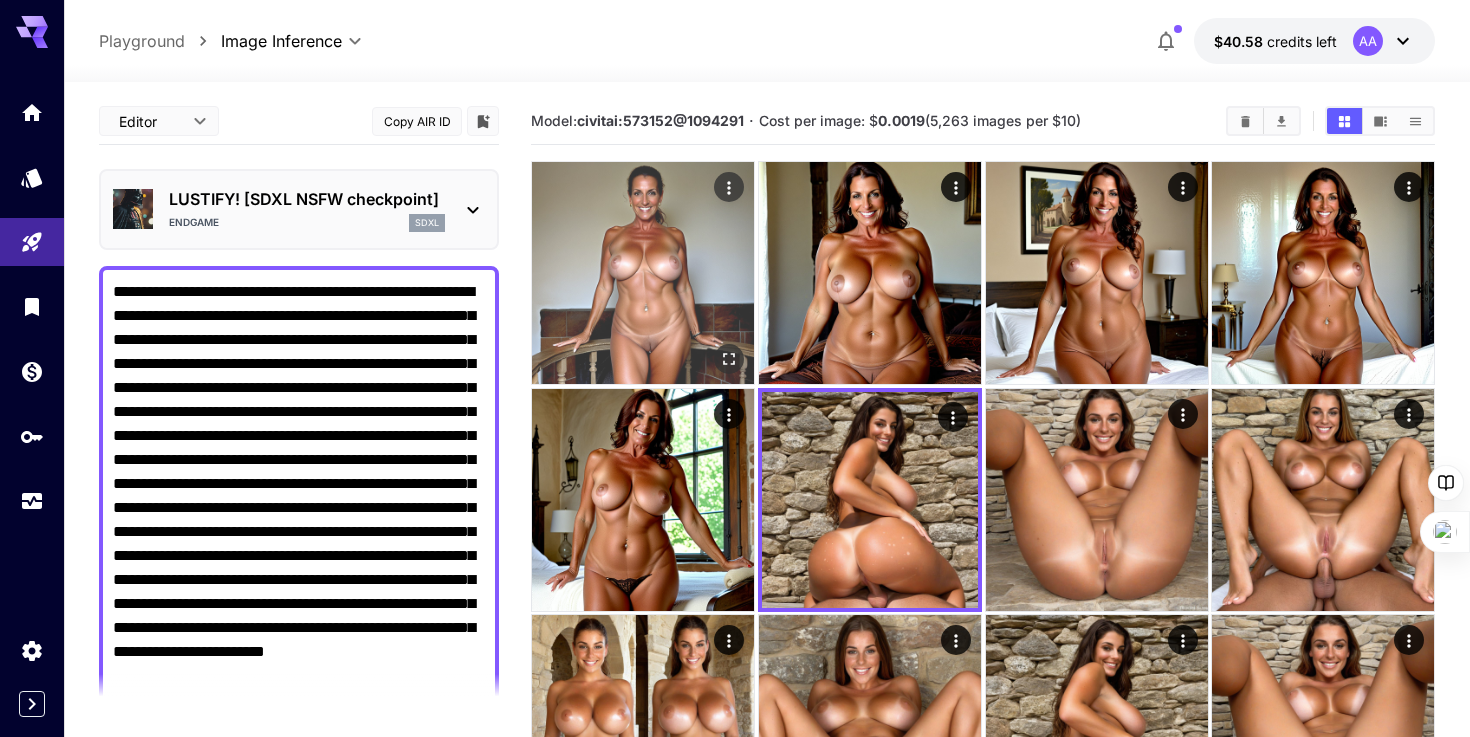 click at bounding box center (643, 273) 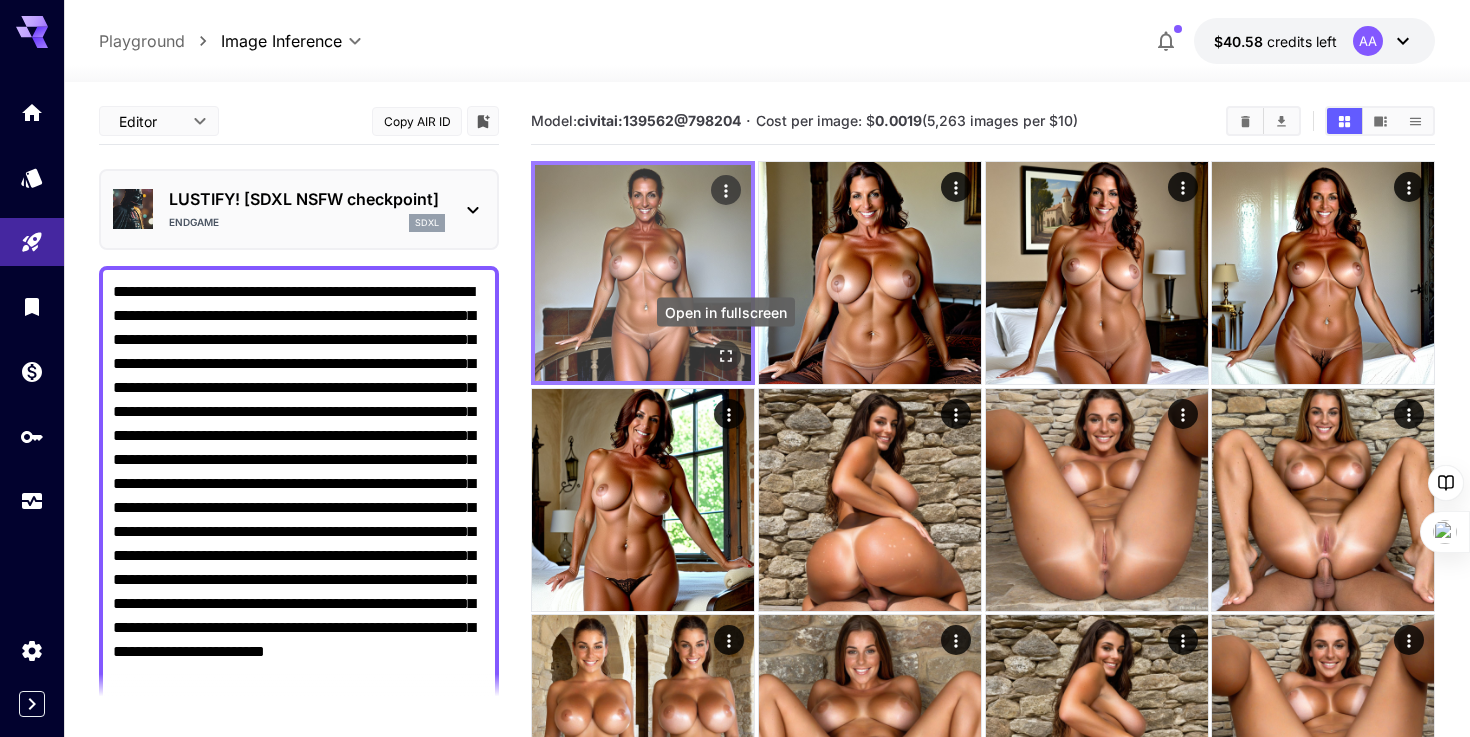 click 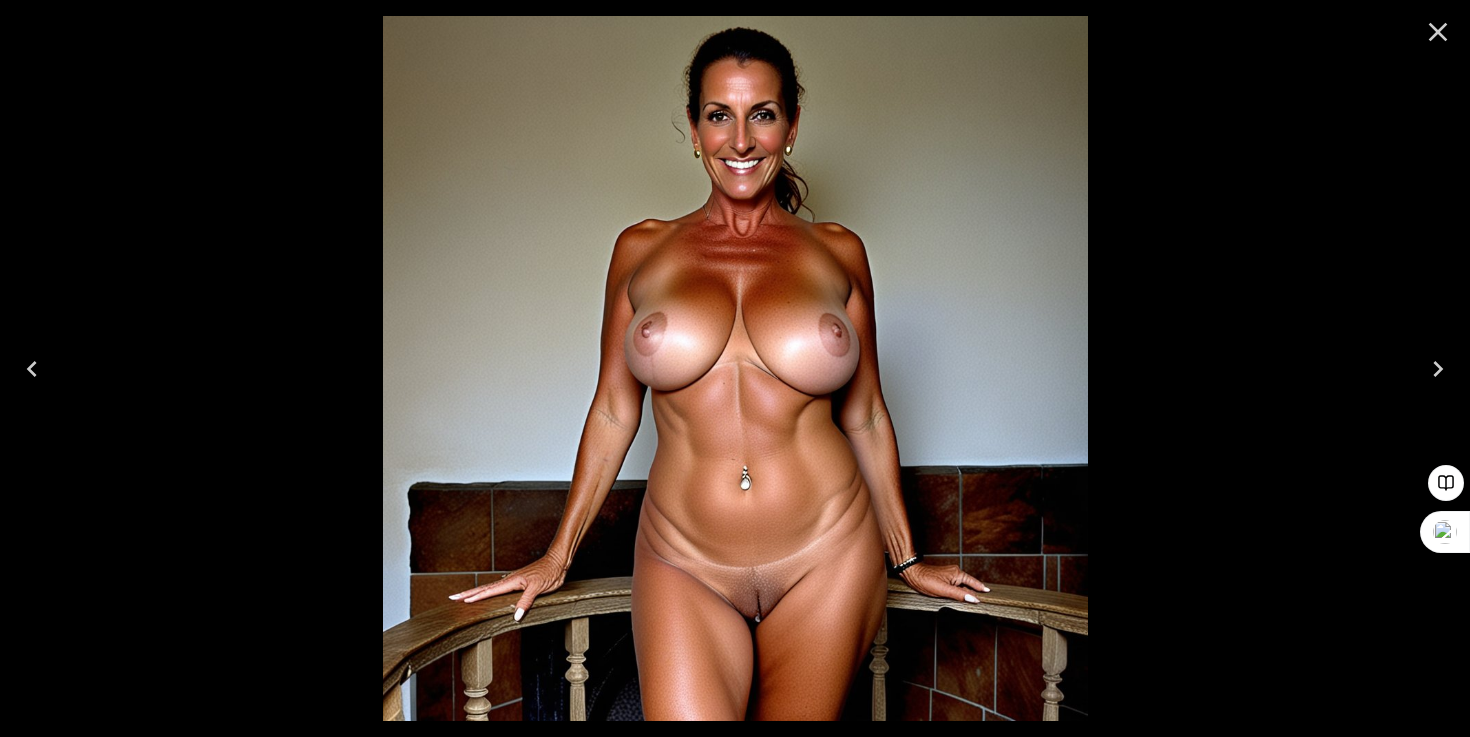 click 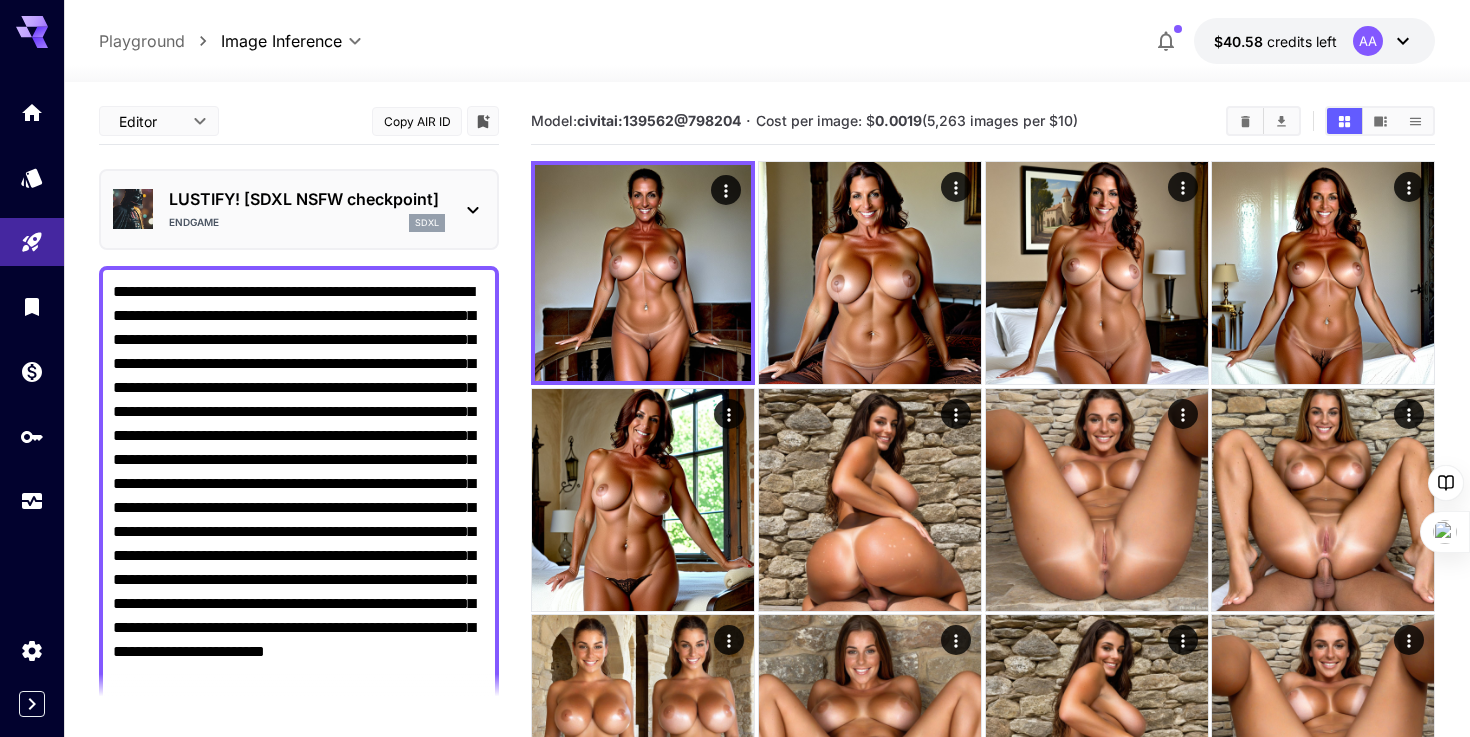 scroll, scrollTop: 0, scrollLeft: 0, axis: both 